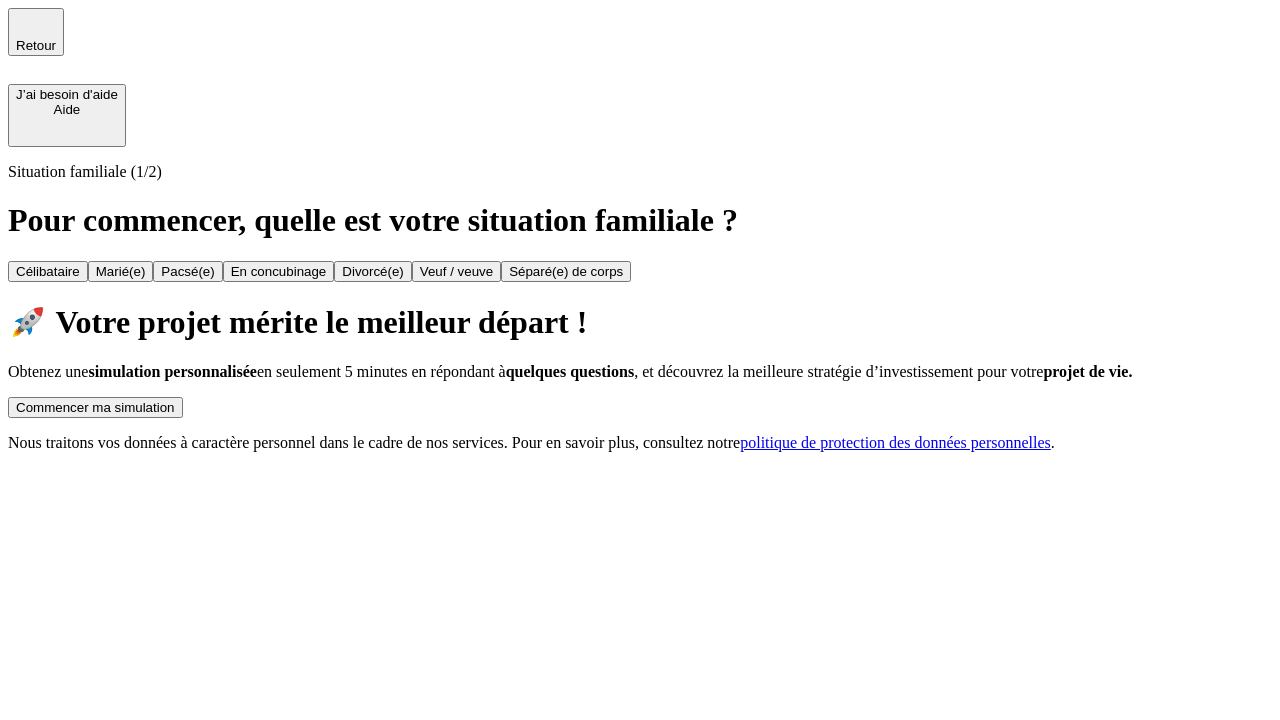 scroll, scrollTop: 0, scrollLeft: 0, axis: both 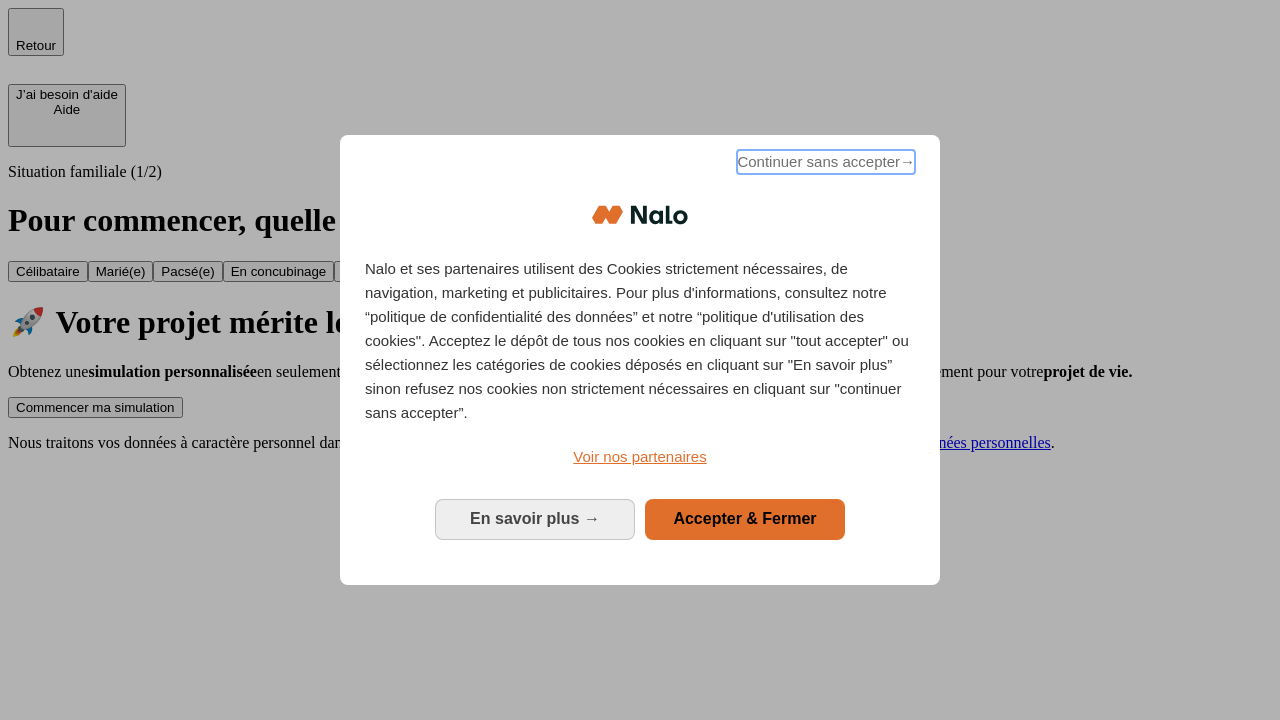 click on "Continuer sans accepter  →" at bounding box center [826, 162] 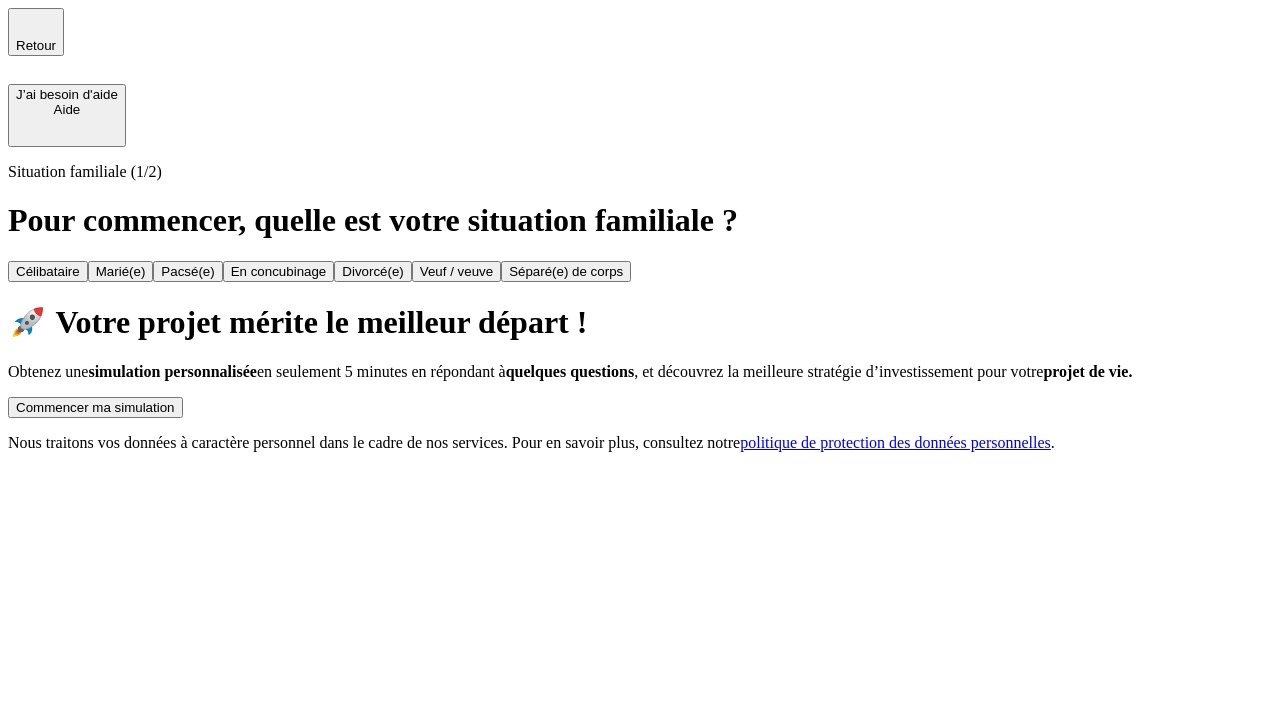 click on "Commencer ma simulation" at bounding box center (95, 407) 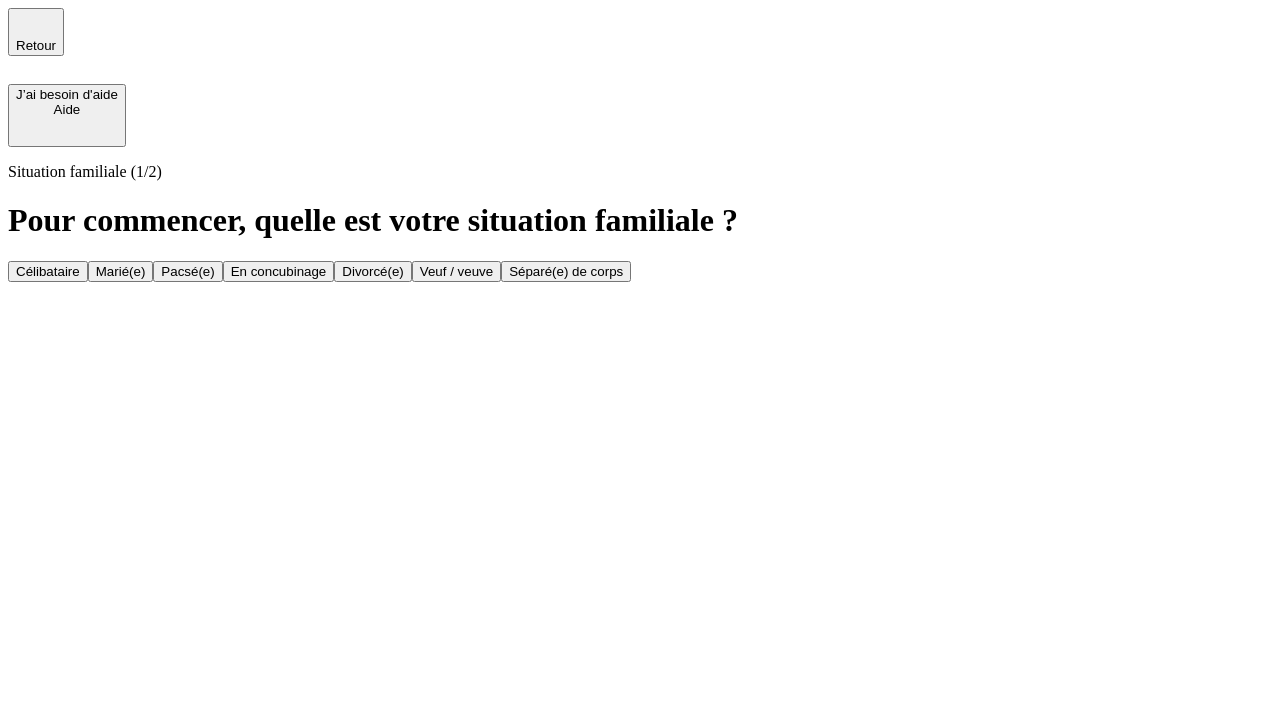 click on "Célibataire" at bounding box center (48, 271) 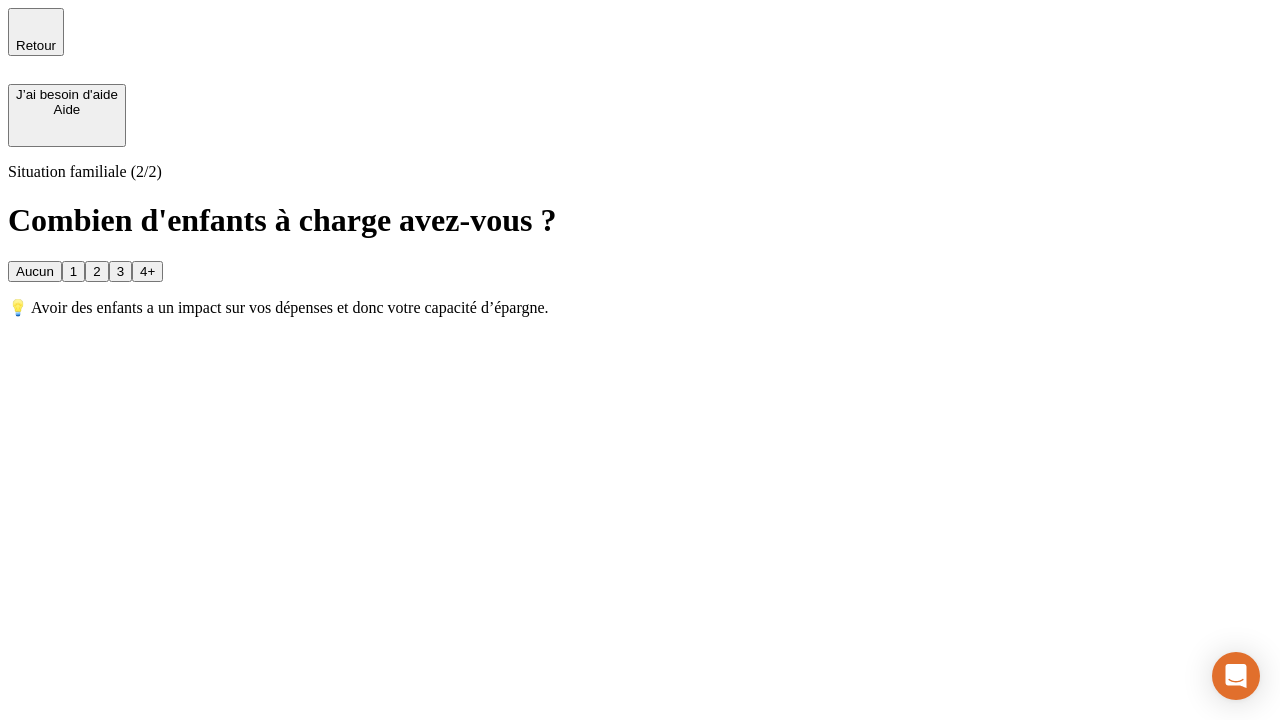 click on "Aucun" at bounding box center (35, 271) 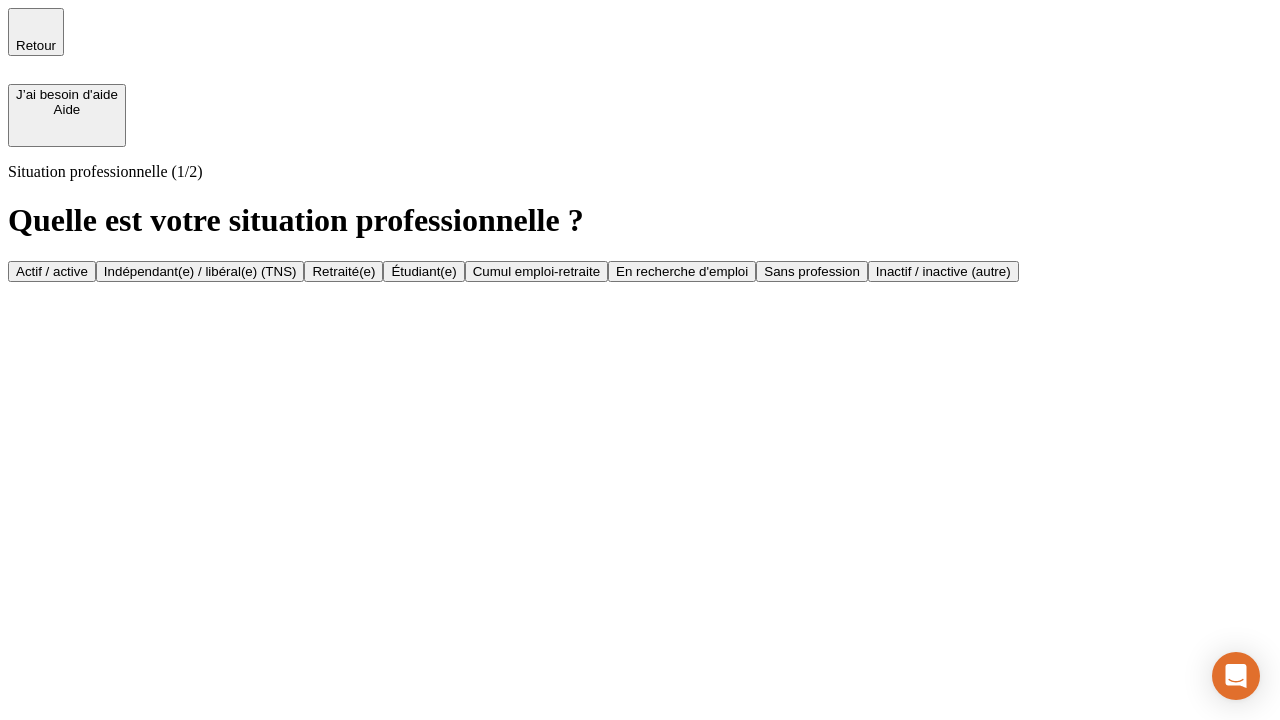 click on "Actif / active" at bounding box center (52, 271) 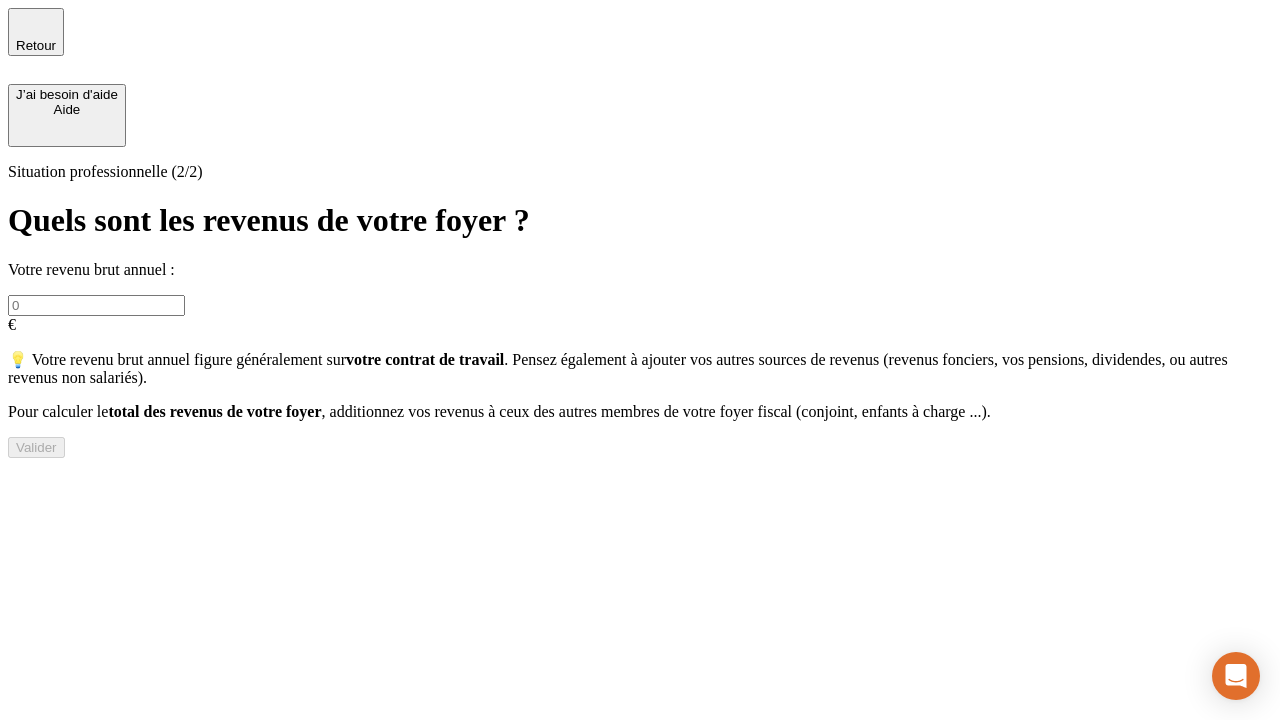 click at bounding box center [96, 305] 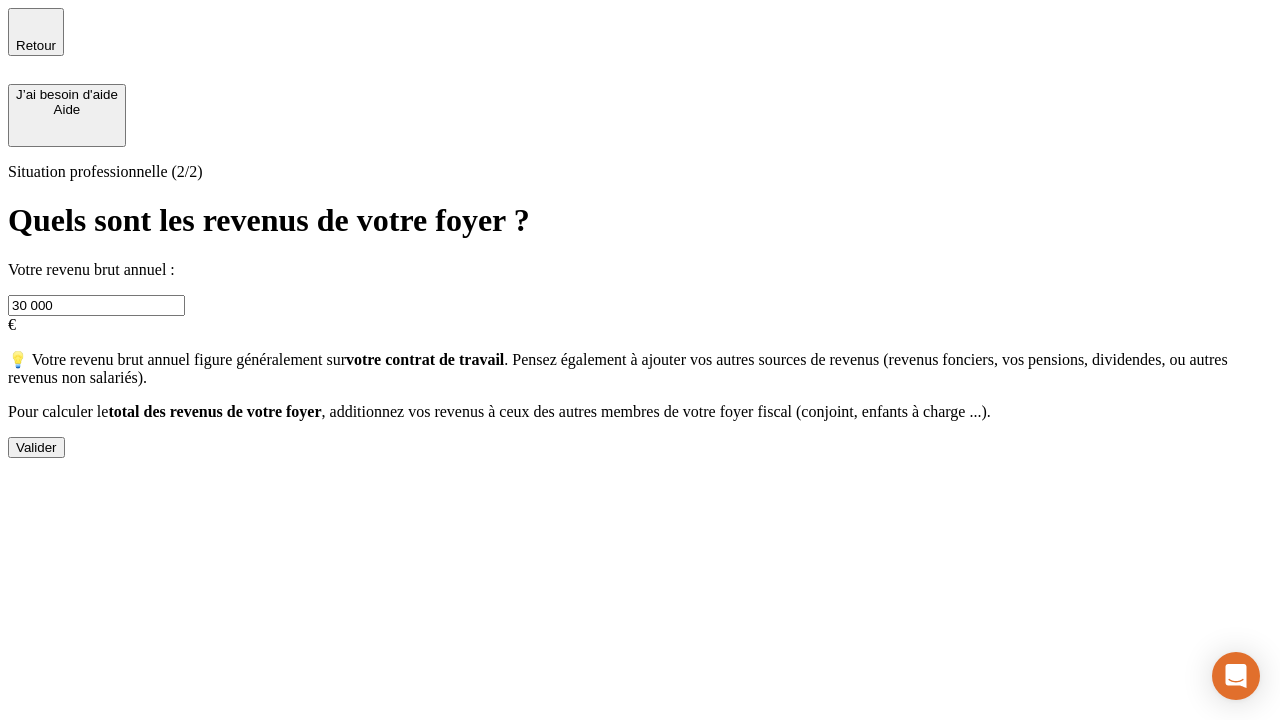 type on "30 000" 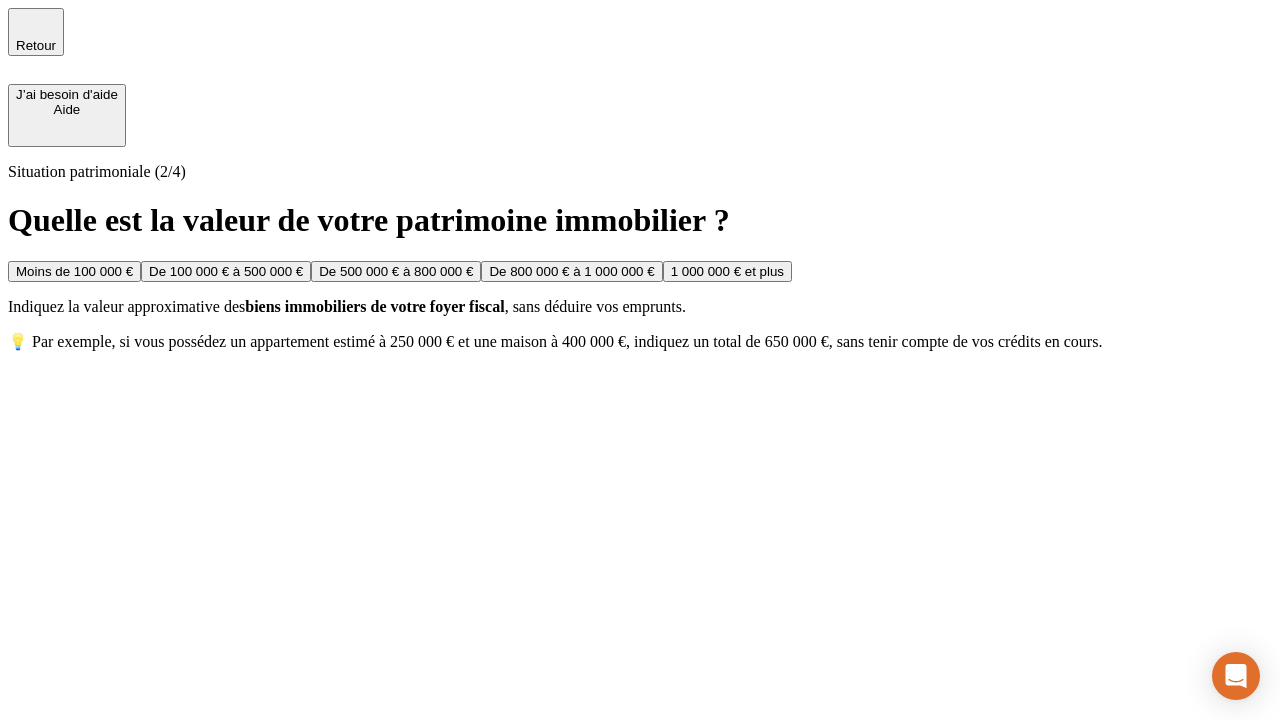 click on "Moins de 100 000 €" at bounding box center [74, 271] 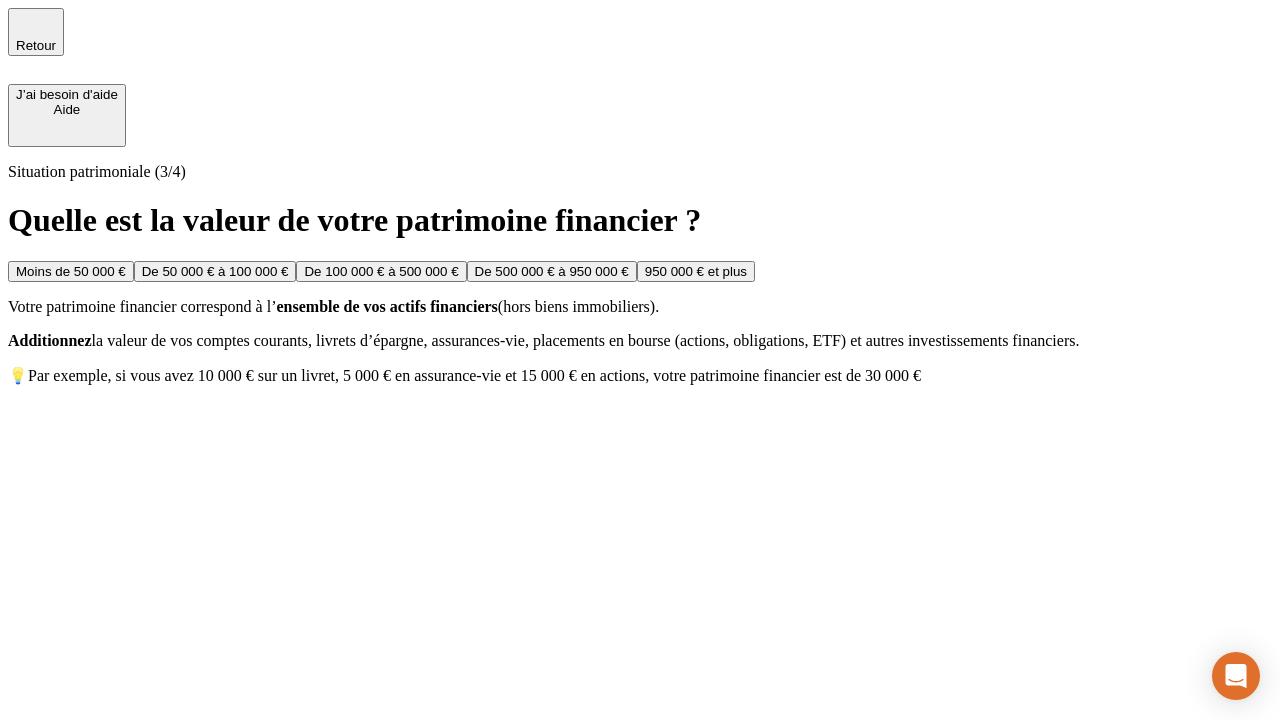 click on "Moins de 50 000 €" at bounding box center (71, 271) 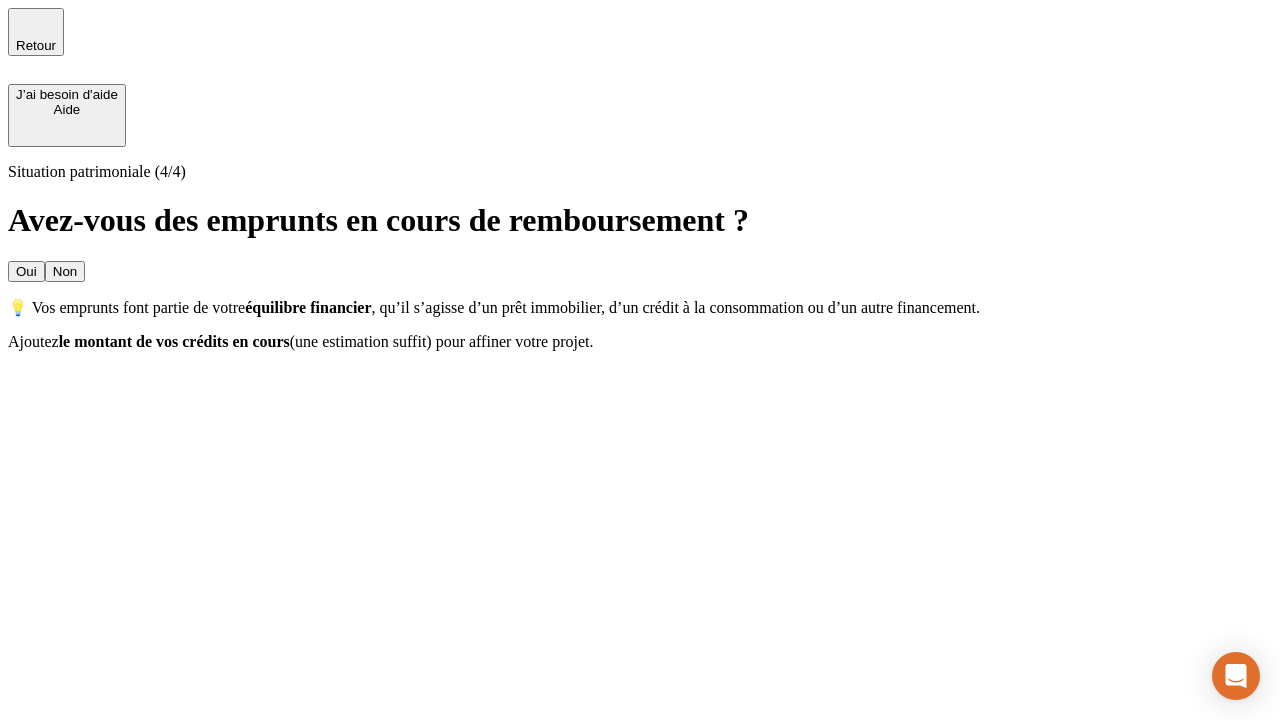 click on "Non" at bounding box center (65, 271) 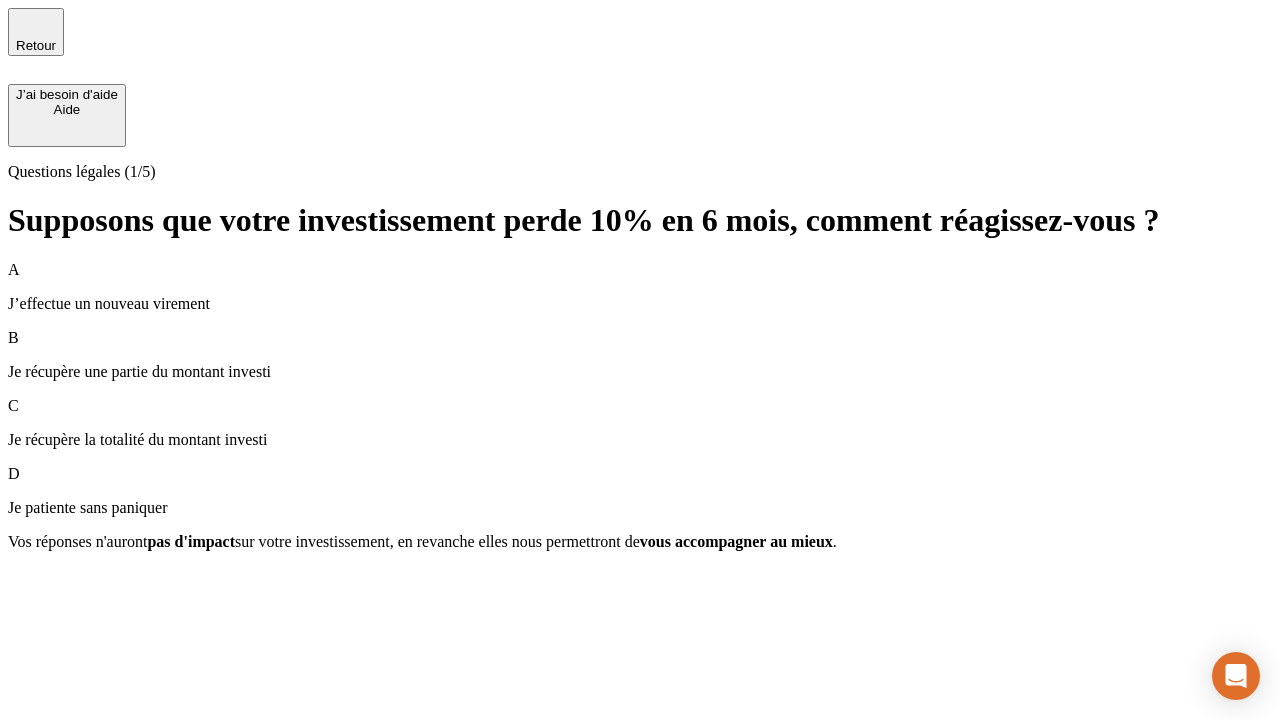 click on "A J’effectue un nouveau virement" at bounding box center (640, 287) 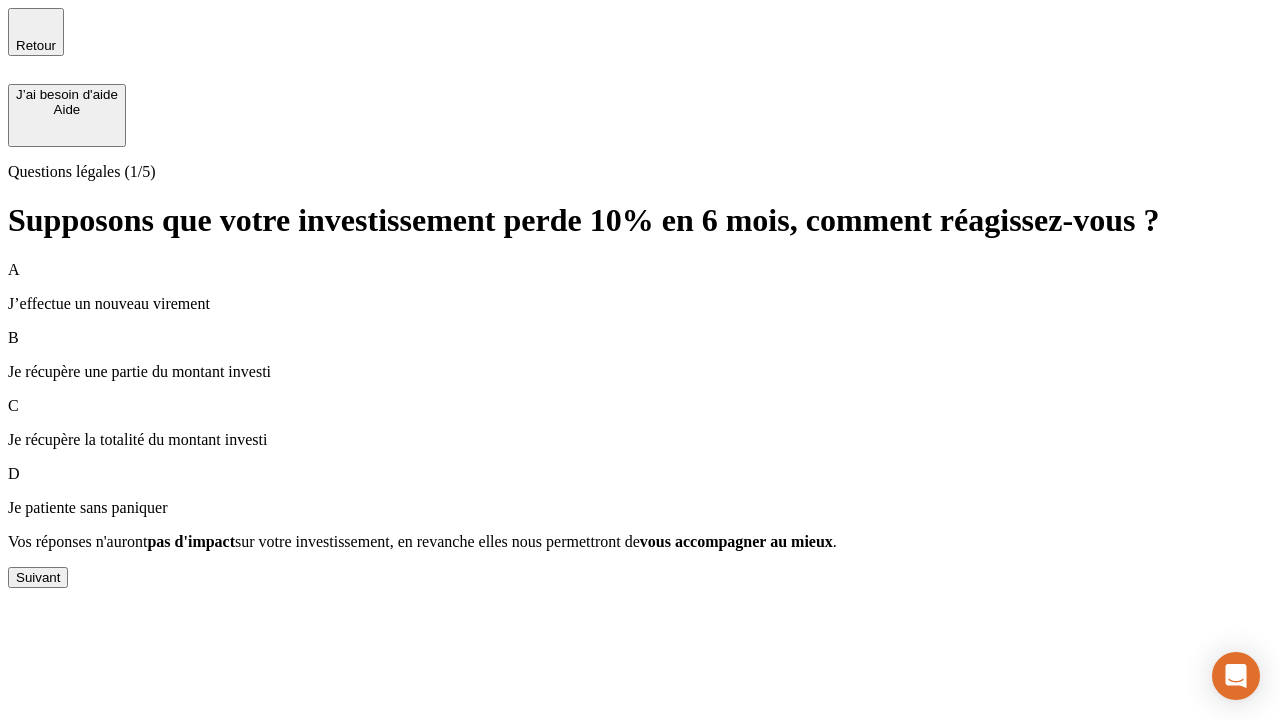 click on "Suivant" at bounding box center [38, 577] 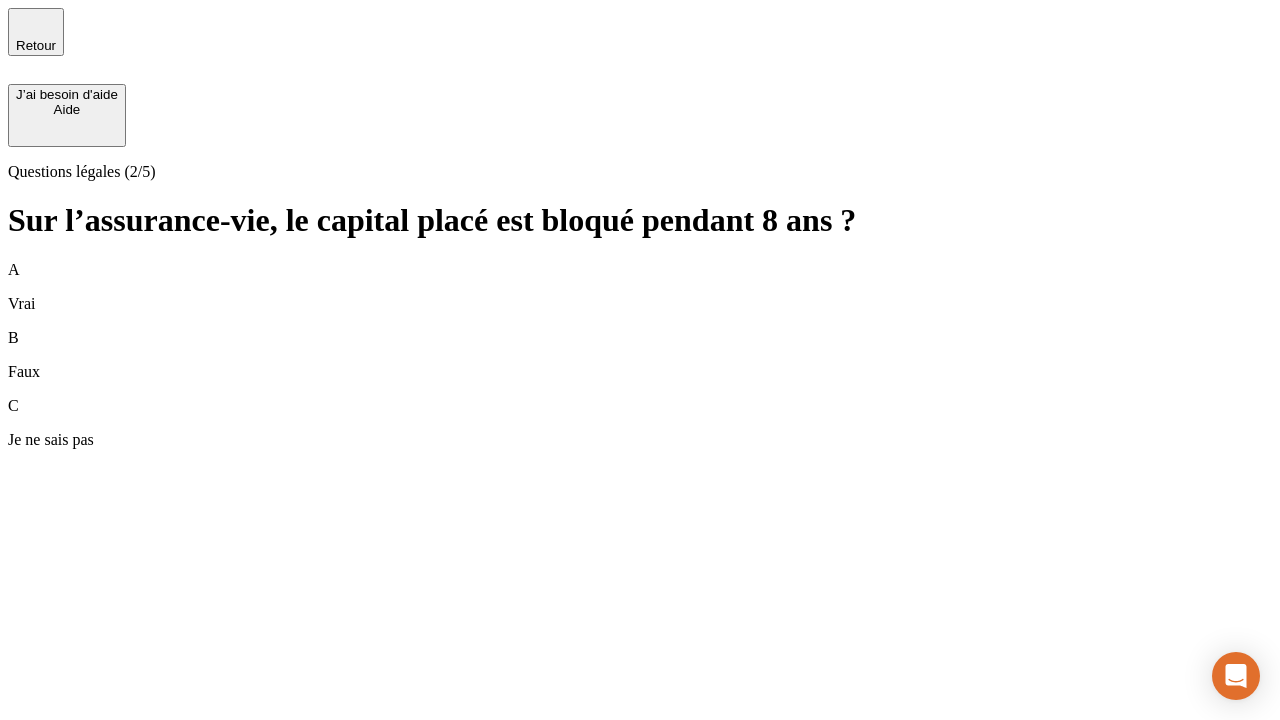 click on "B Faux" at bounding box center (640, 355) 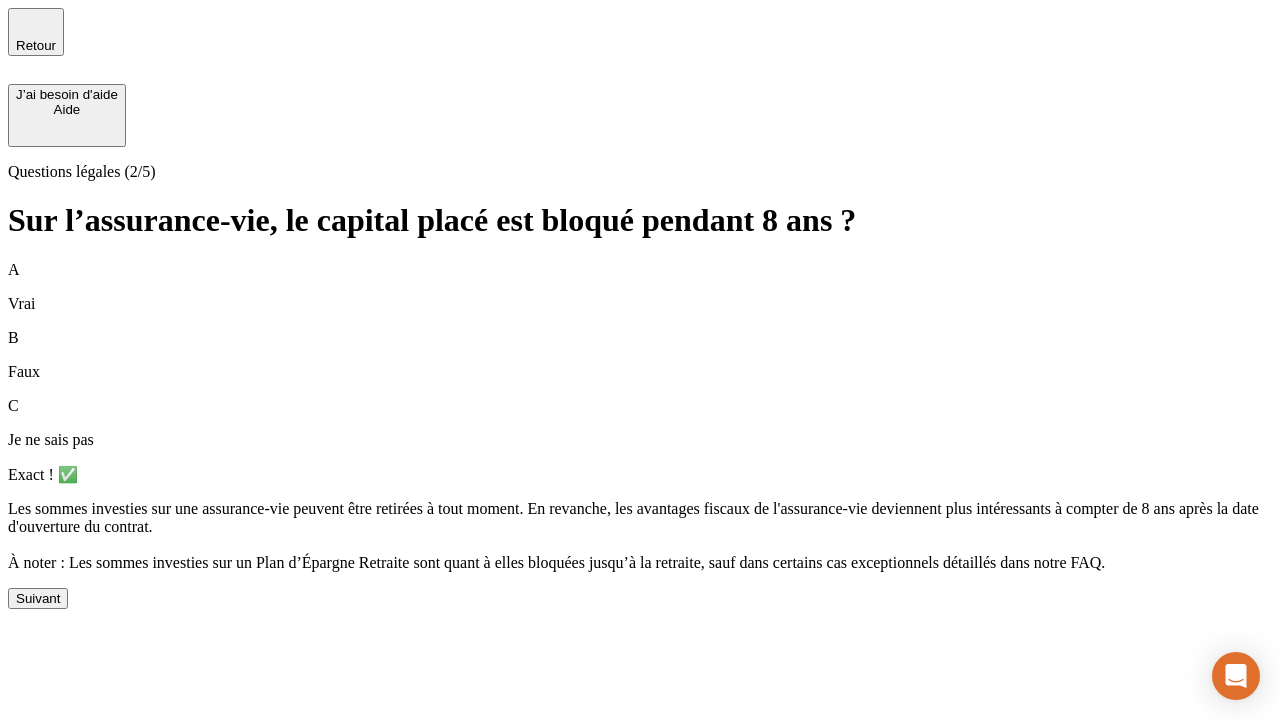 click on "Suivant" at bounding box center [38, 598] 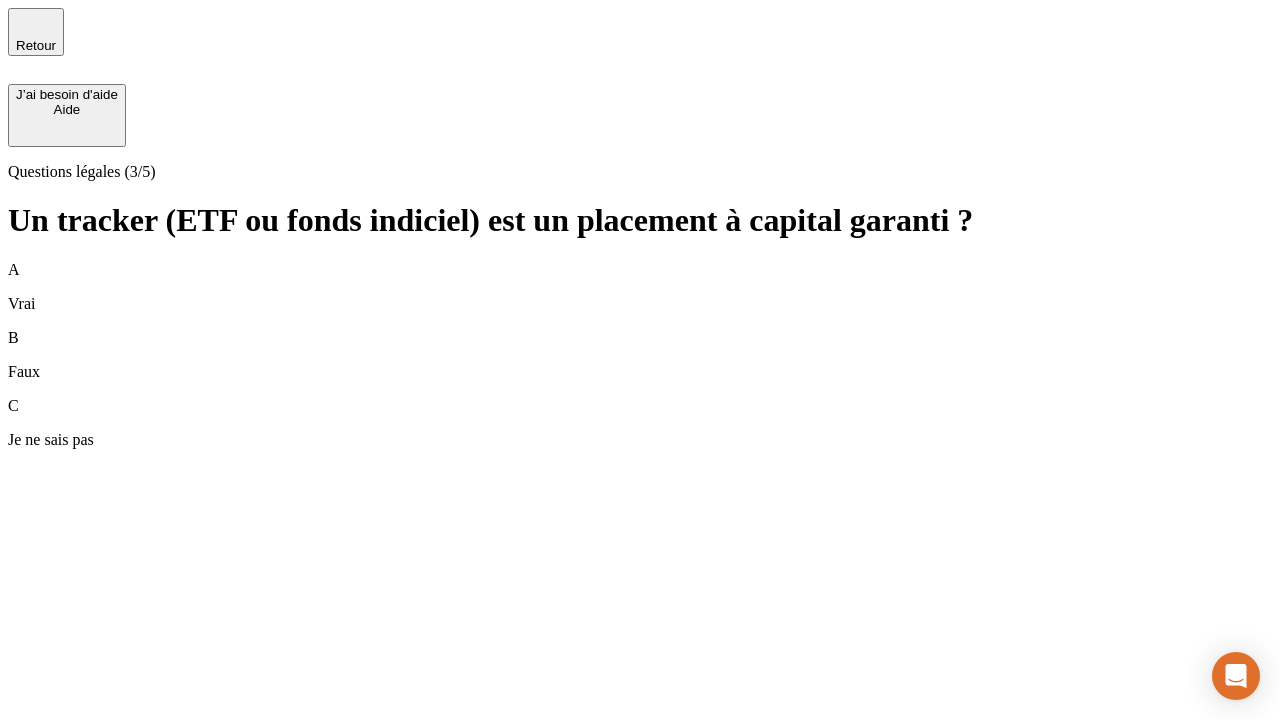 click on "B Faux" at bounding box center (640, 355) 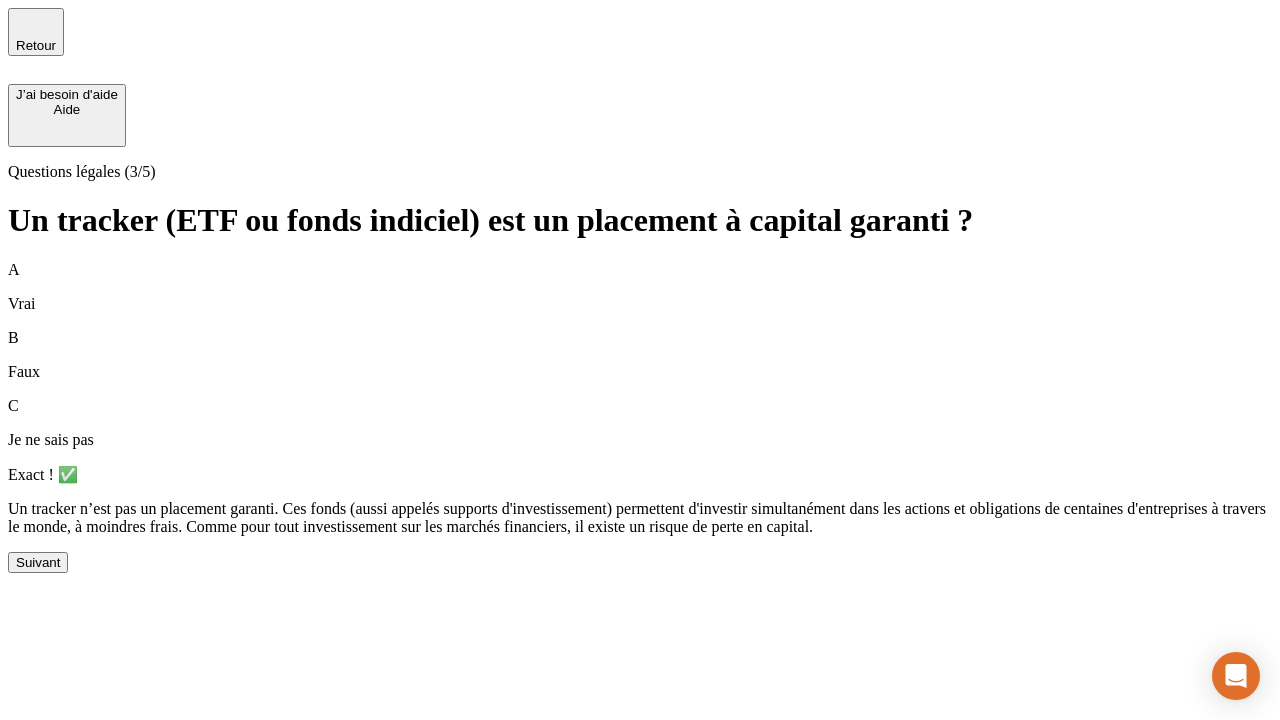 click on "Suivant" at bounding box center [38, 562] 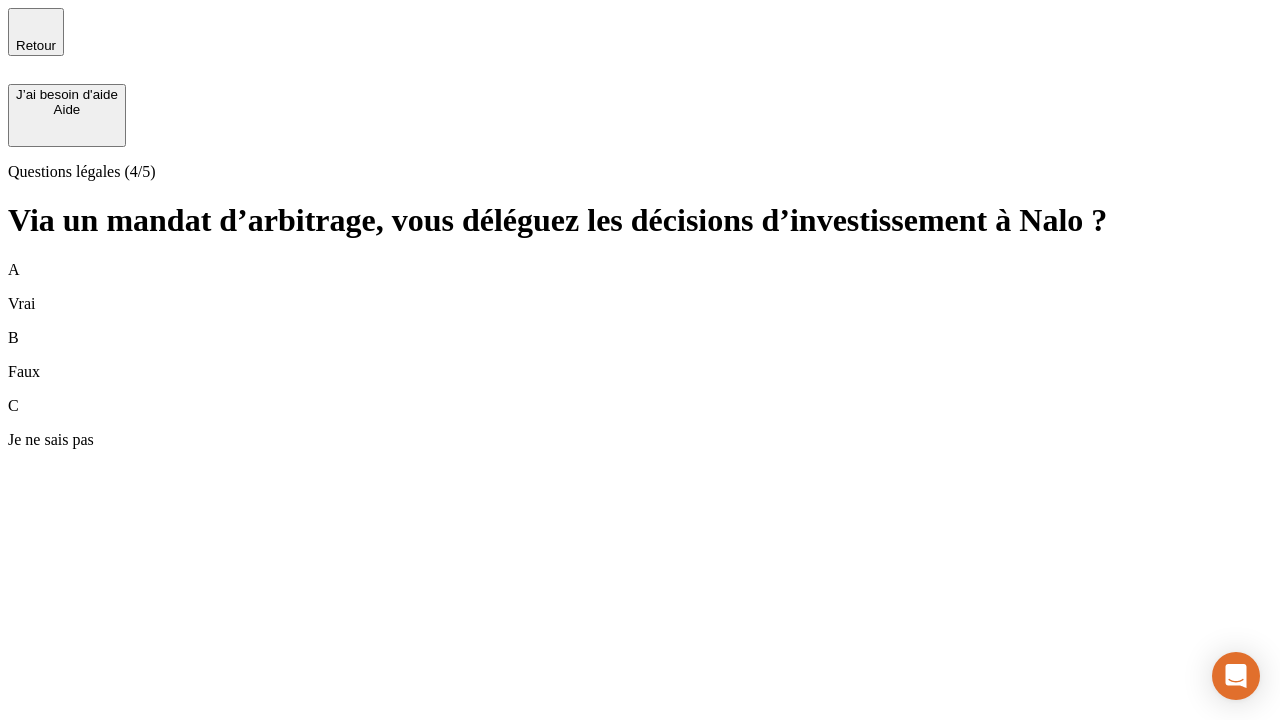 click on "A Vrai" at bounding box center [640, 287] 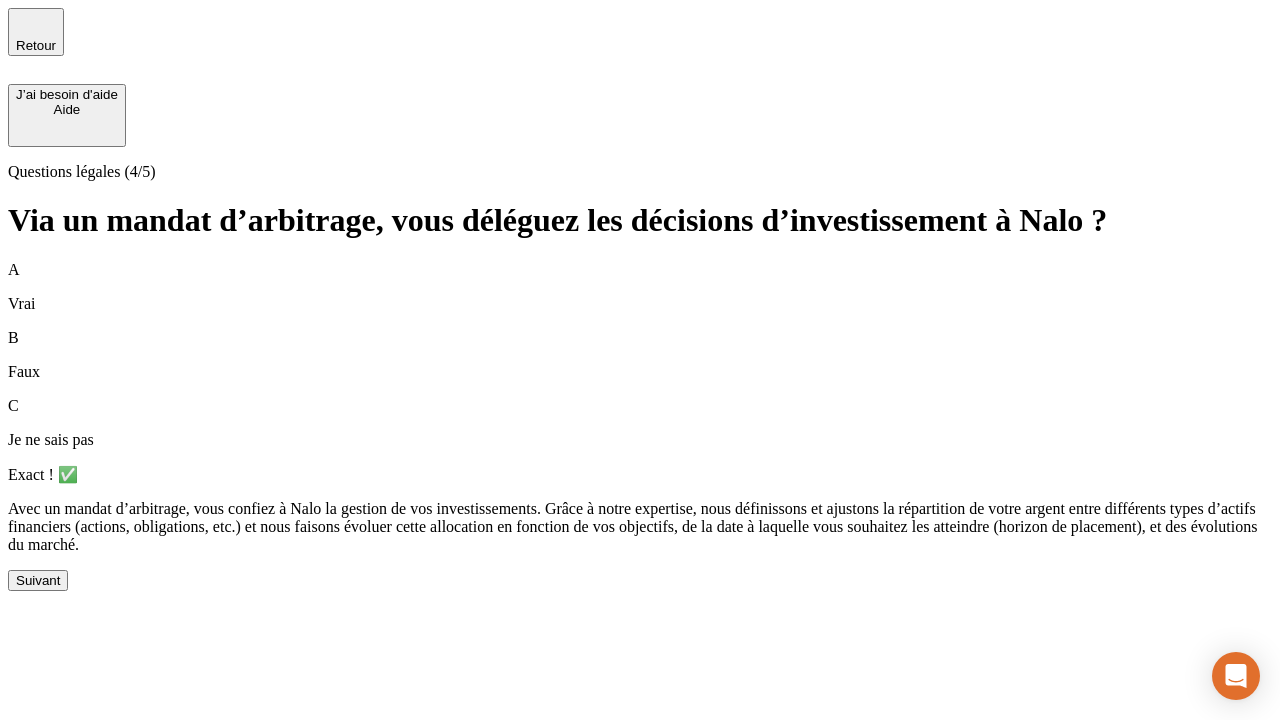 click on "Suivant" at bounding box center [38, 580] 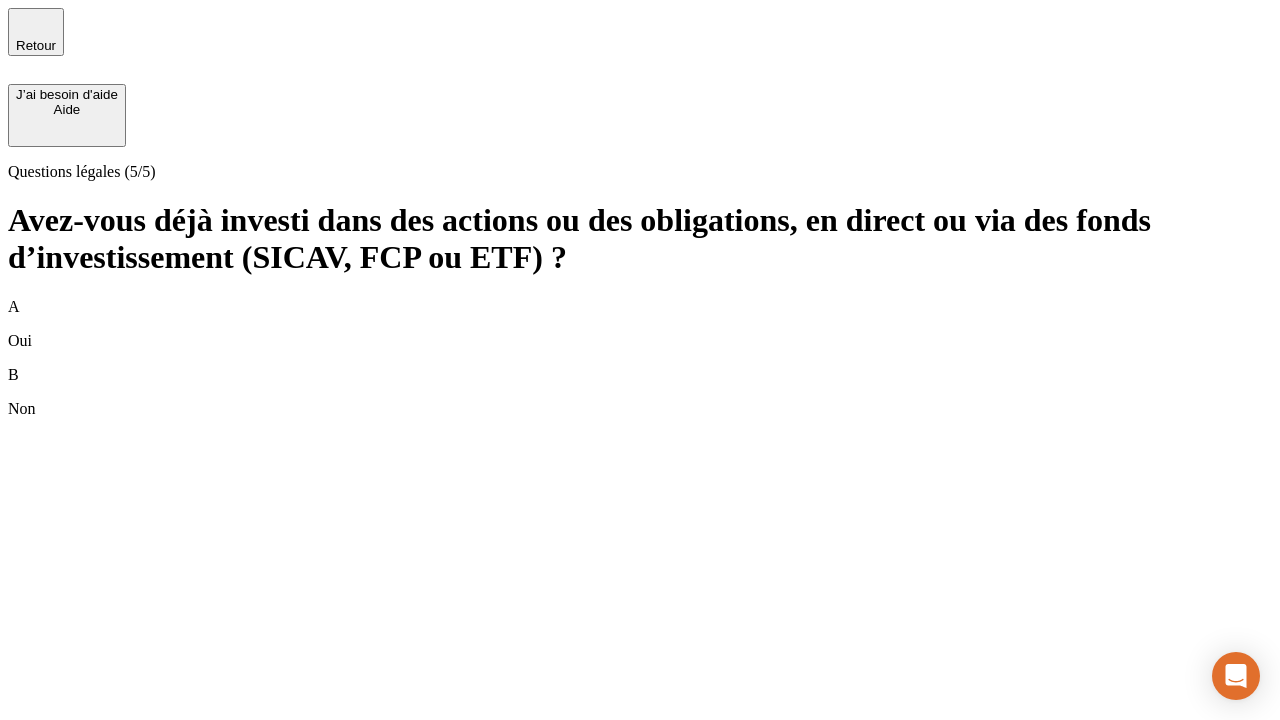 click on "B Non" at bounding box center (640, 392) 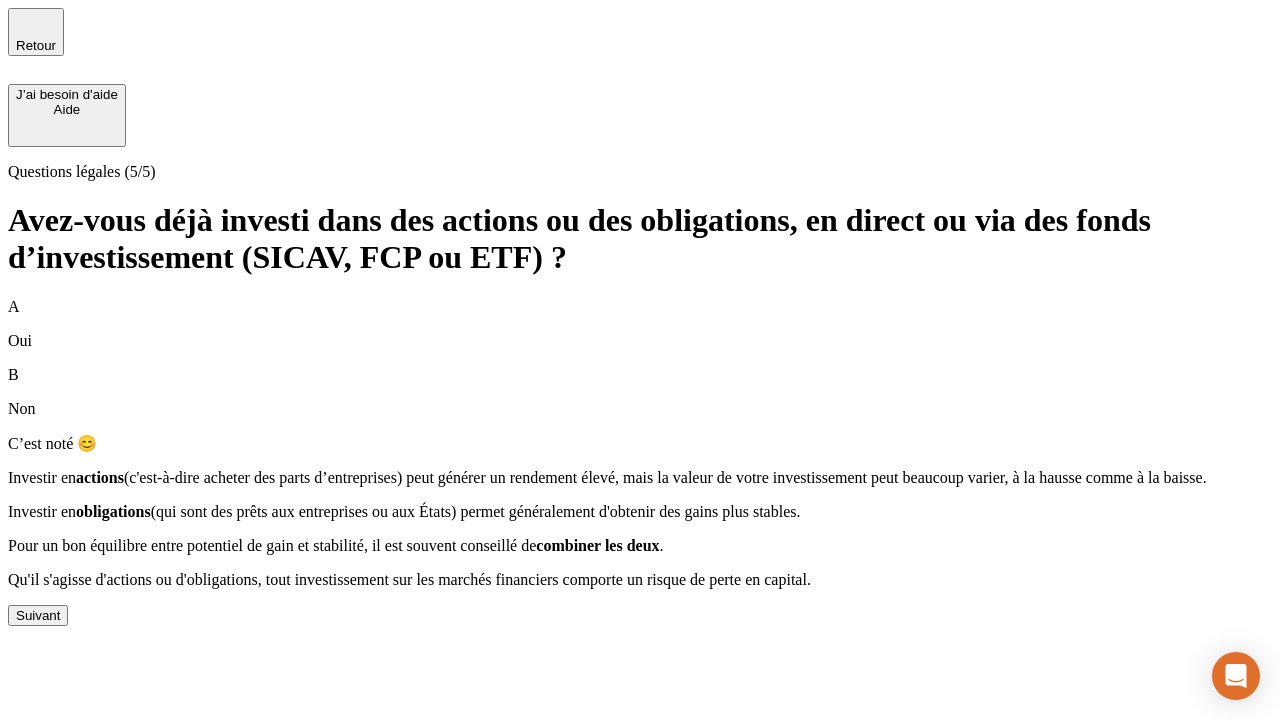 click on "Suivant" at bounding box center (38, 615) 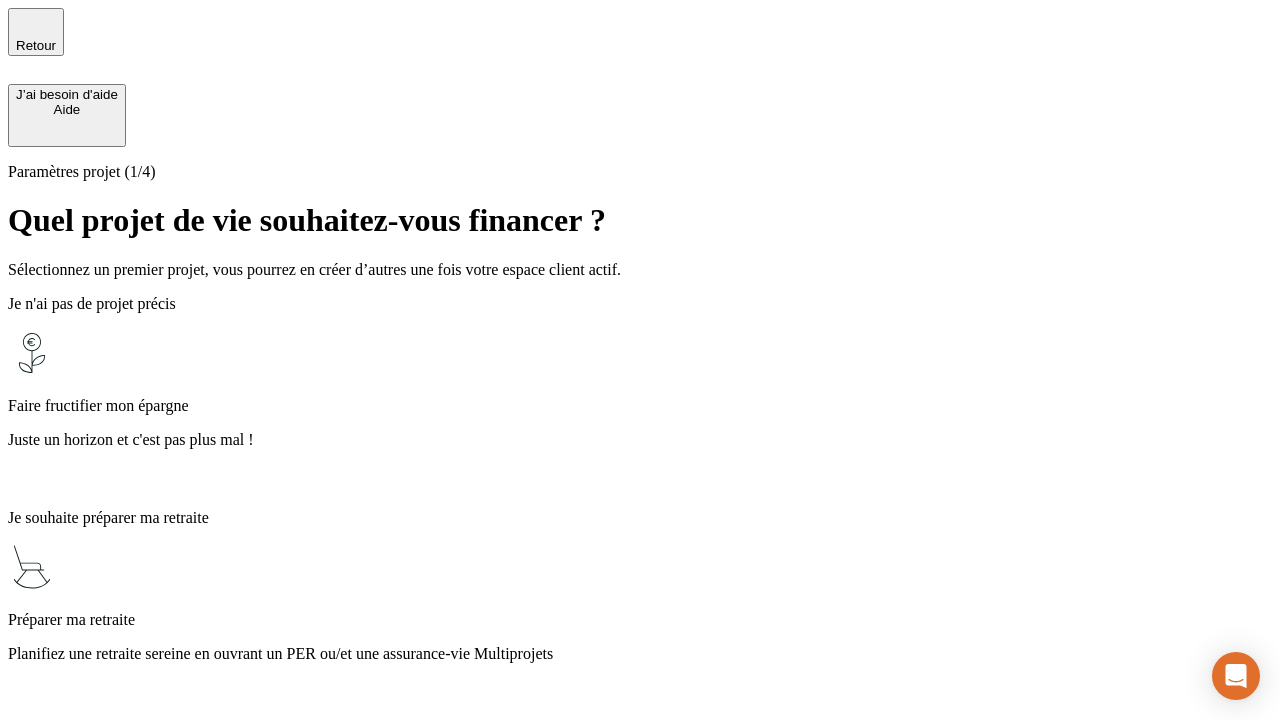 click on "Juste un horizon et c'est pas plus mal !" at bounding box center (640, 440) 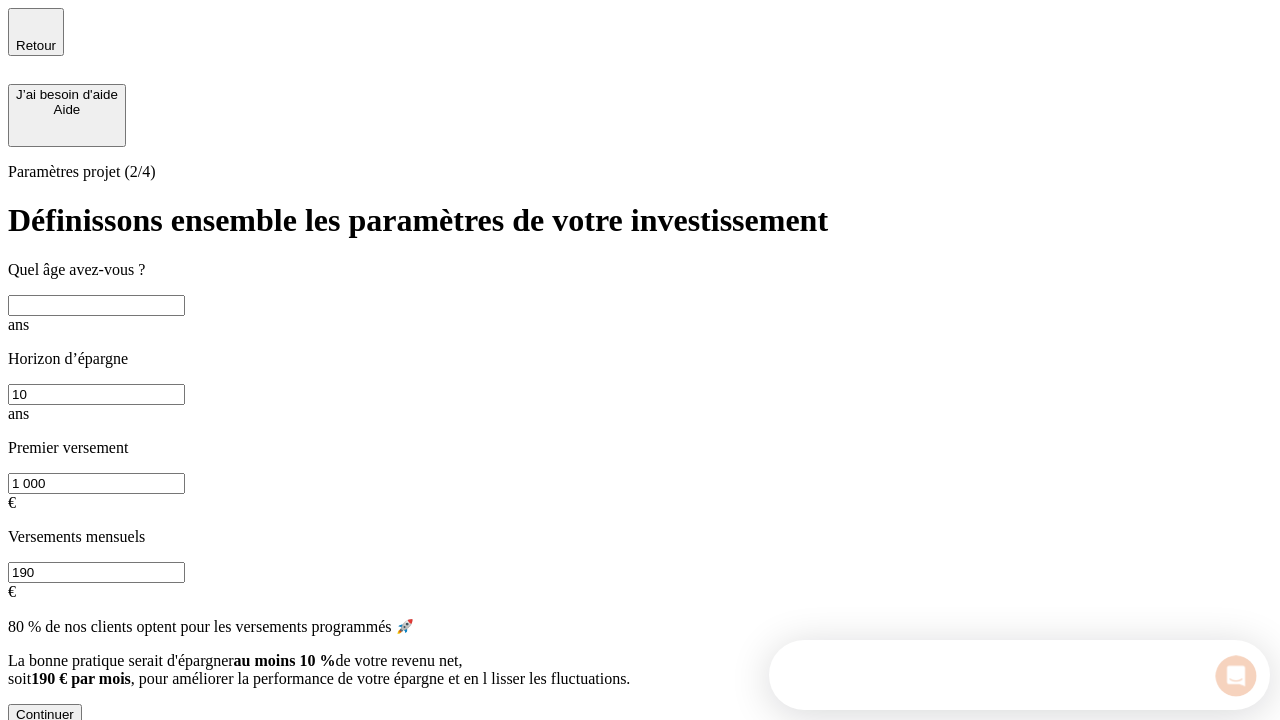 scroll, scrollTop: 0, scrollLeft: 0, axis: both 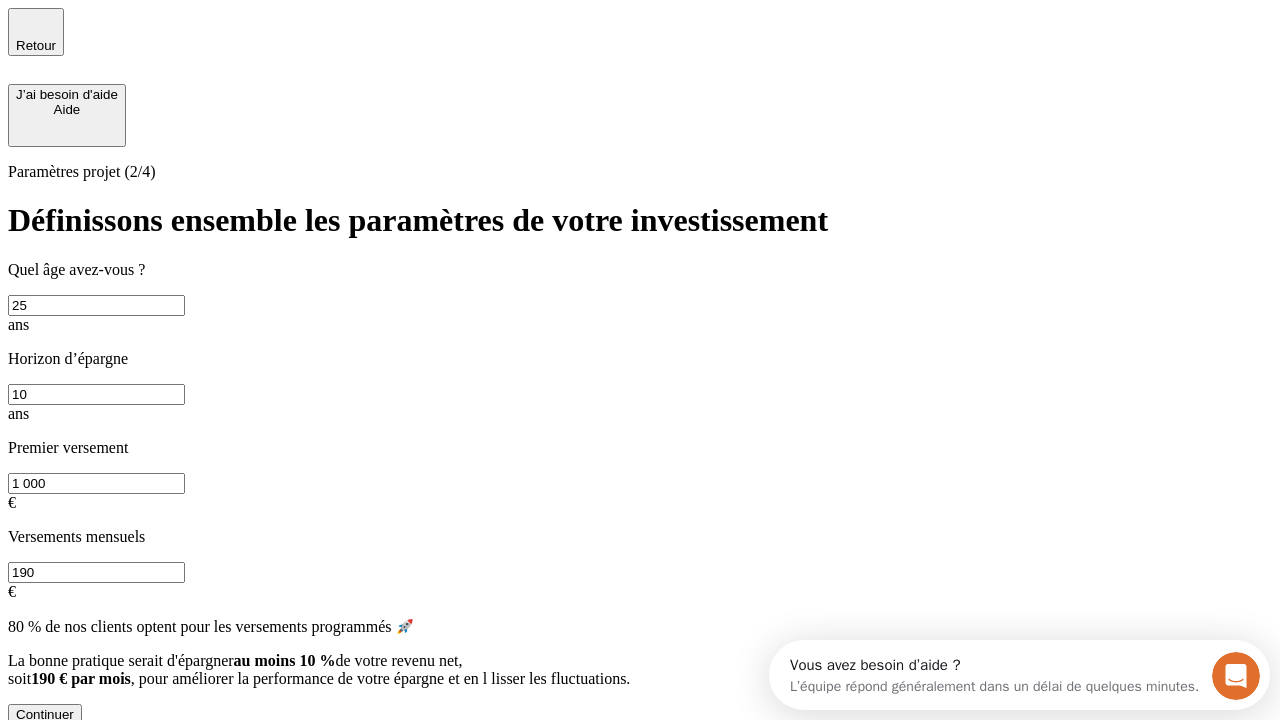 type on "25" 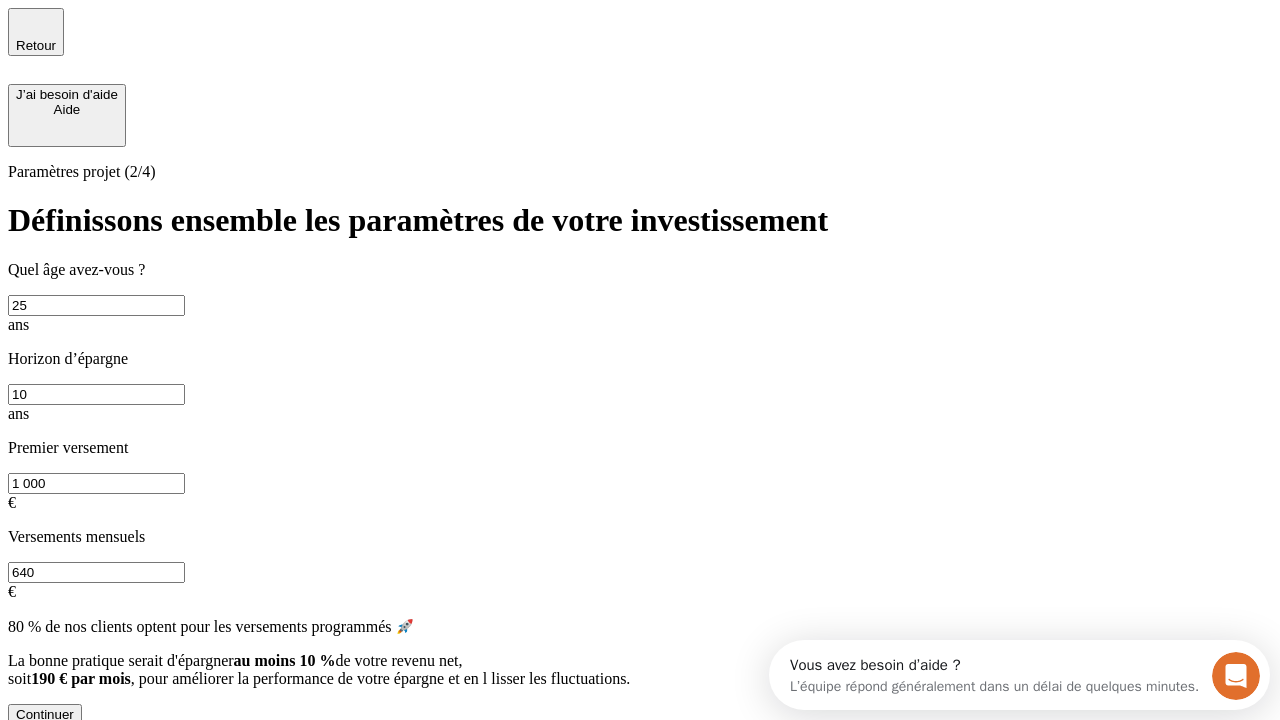 type on "640" 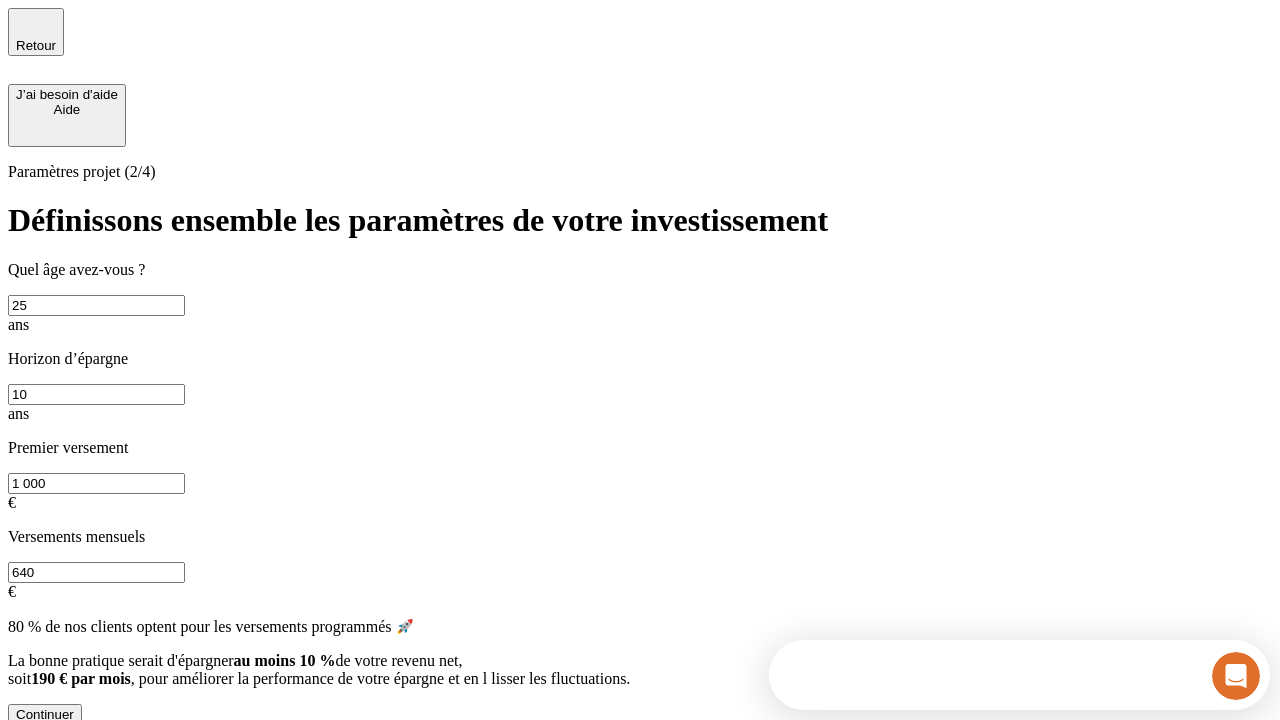 scroll, scrollTop: 4, scrollLeft: 0, axis: vertical 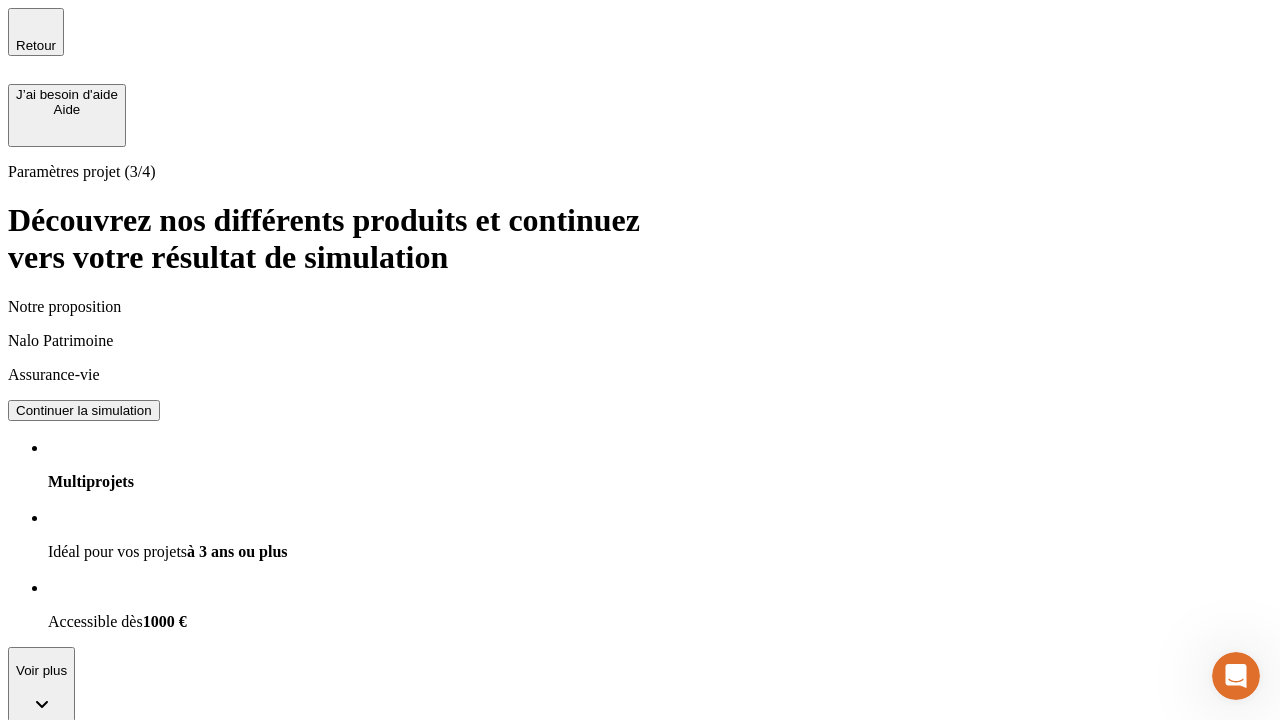 click on "Continuer la simulation" at bounding box center (84, 410) 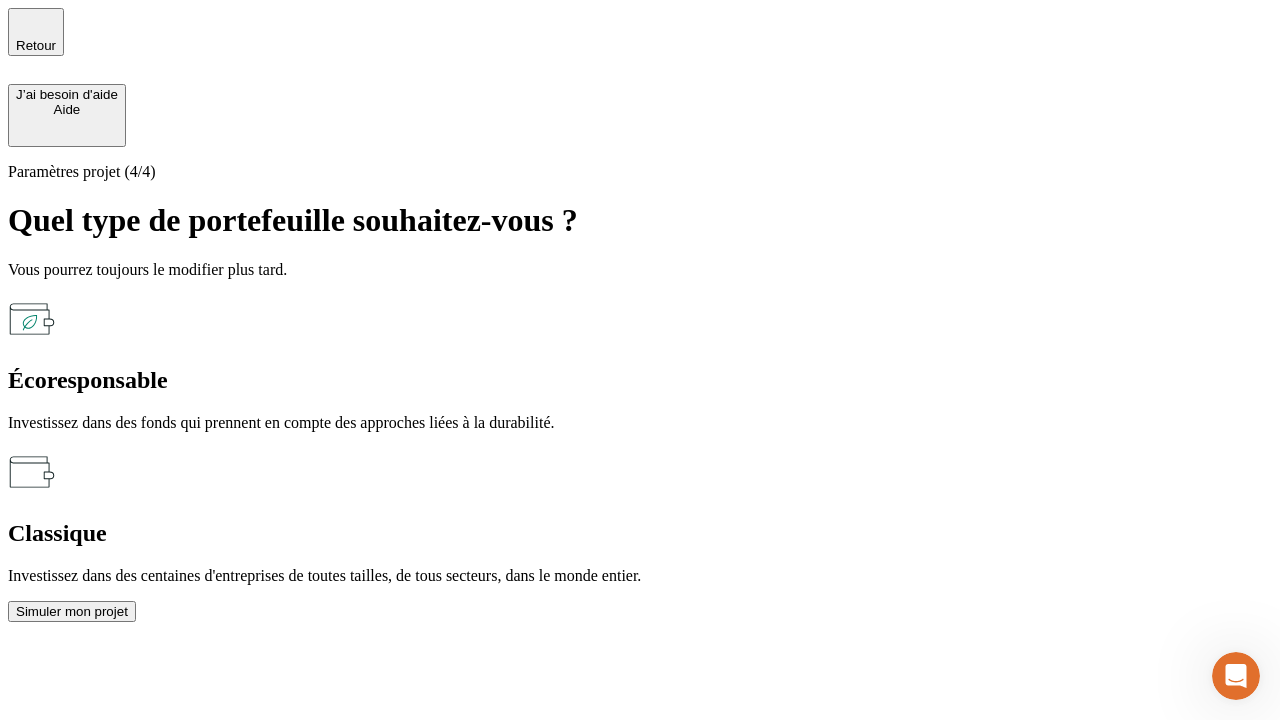 click on "Écoresponsable" at bounding box center (640, 380) 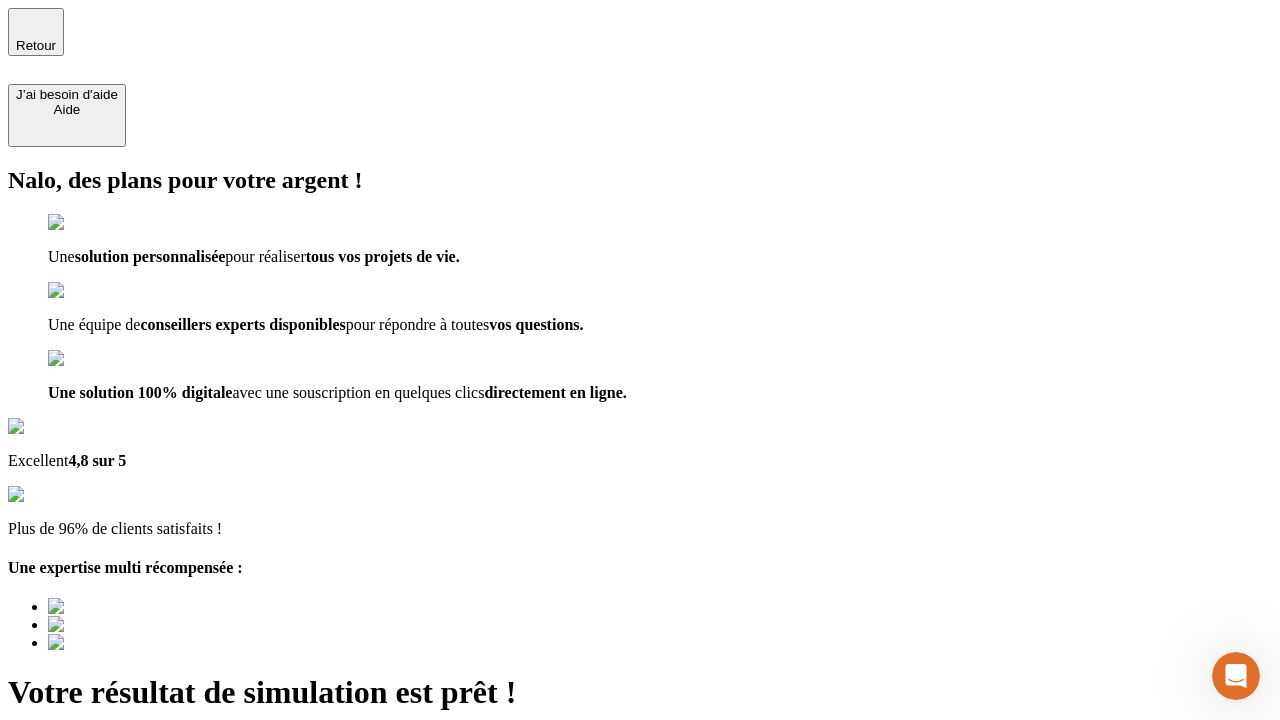 click on "Découvrir ma simulation" at bounding box center [87, 797] 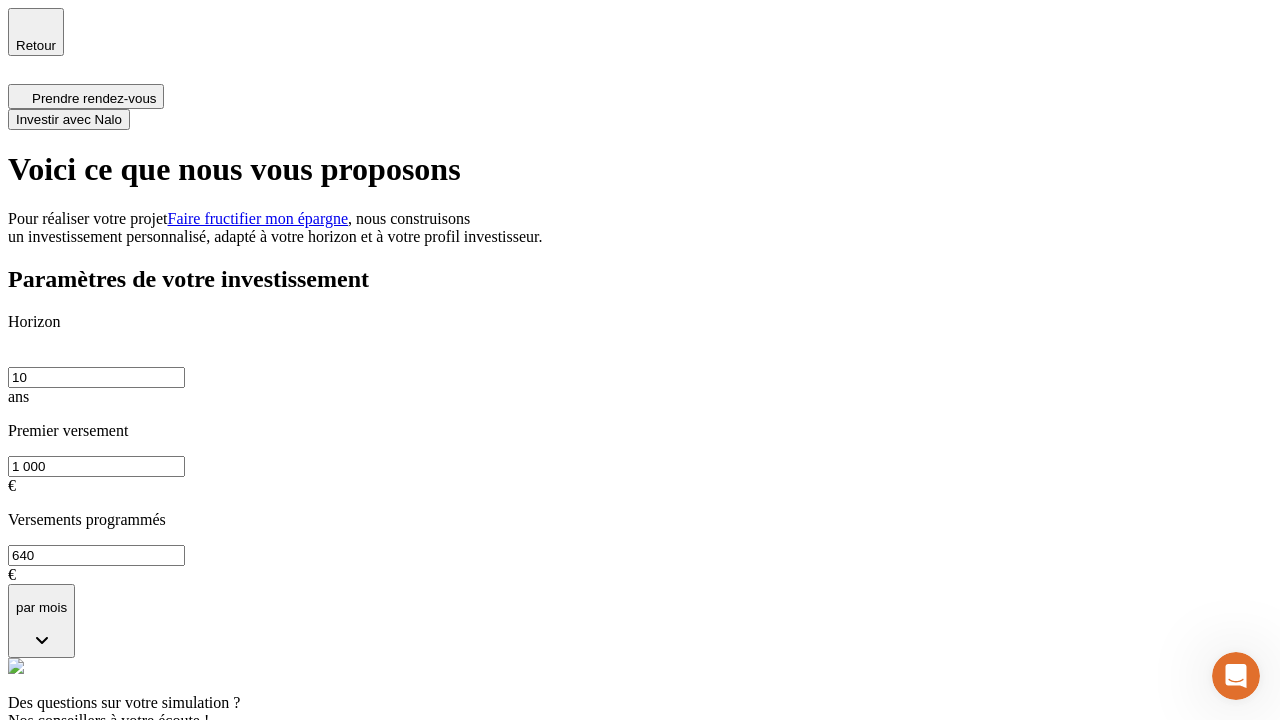 click on "Investir avec Nalo" at bounding box center (69, 119) 